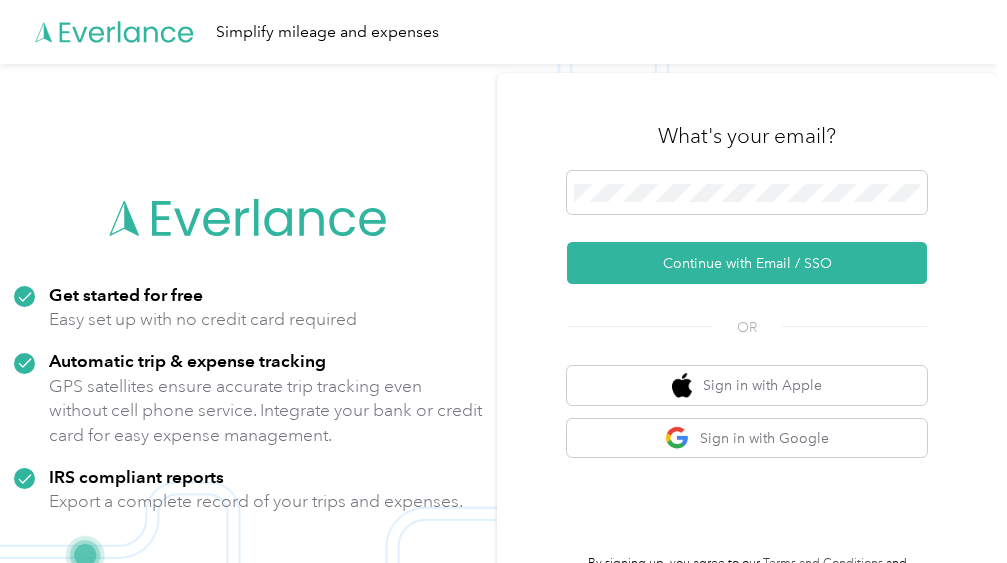 scroll, scrollTop: 0, scrollLeft: 0, axis: both 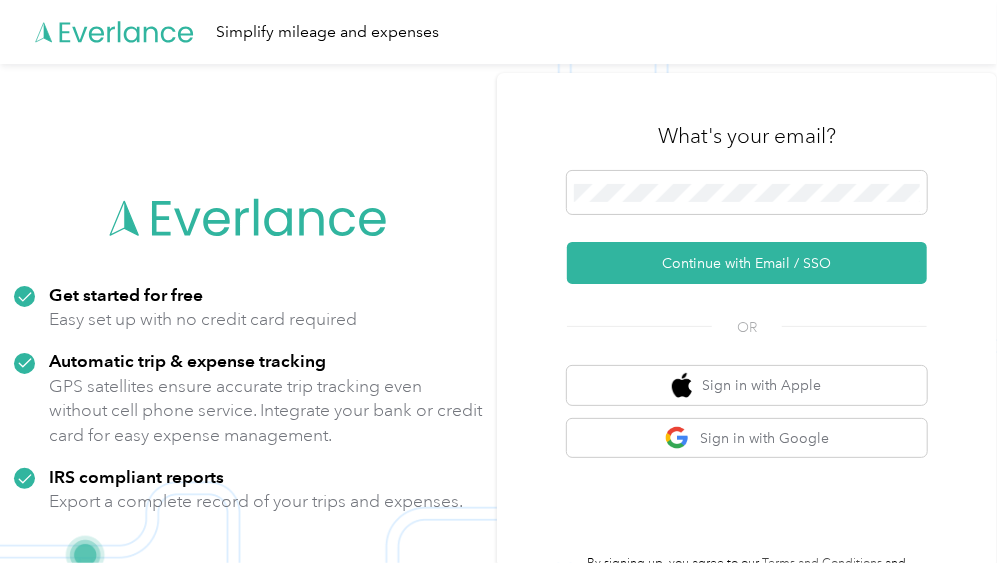 click on "What's your email? Continue with Email / SSO OR Sign in with Apple Sign in with Google By signing up, you agree to our   Terms and Conditions   and acknowledge that you have read our   Privacy Policy ." at bounding box center (747, 345) 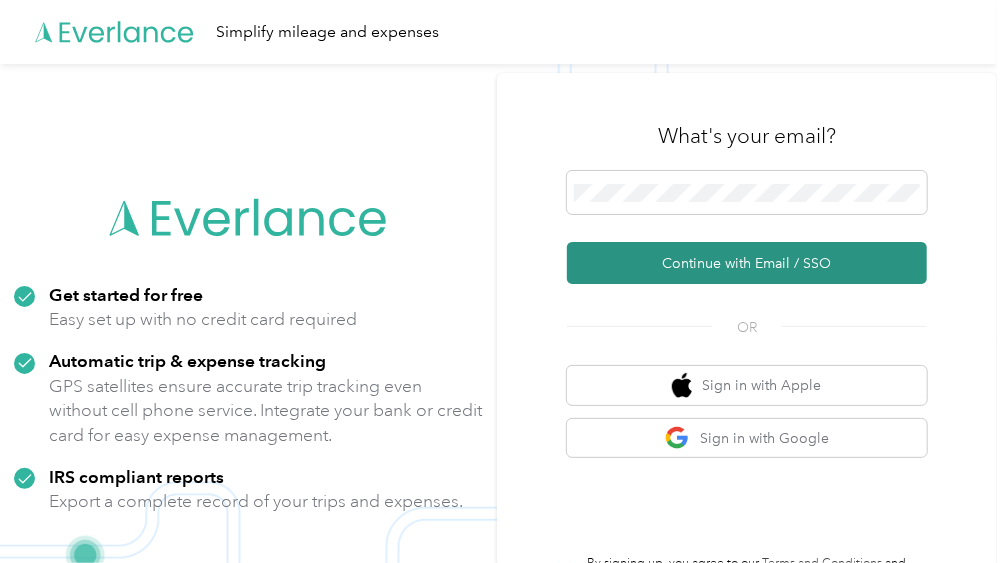 click on "Continue with Email / SSO" at bounding box center [747, 263] 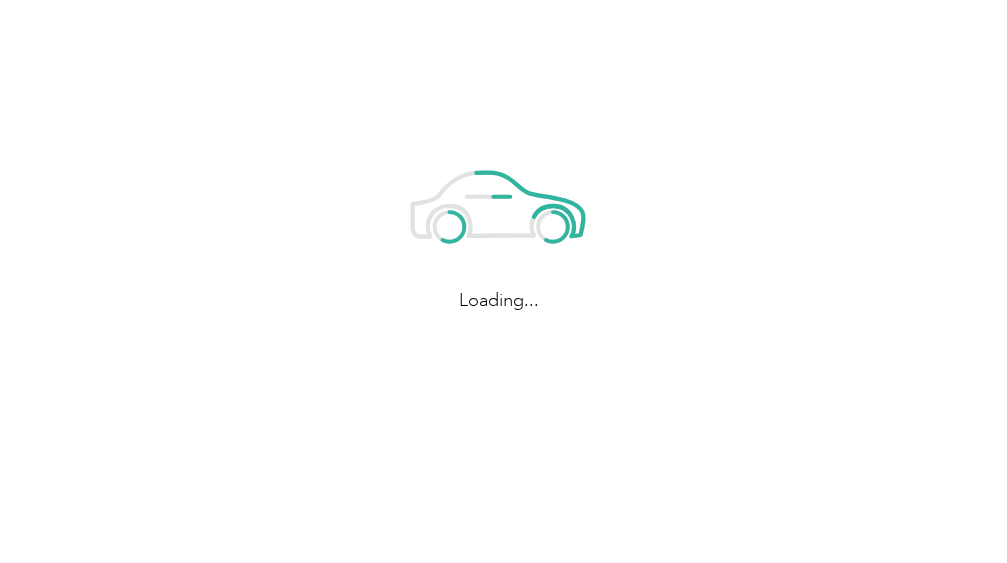 scroll, scrollTop: 0, scrollLeft: 0, axis: both 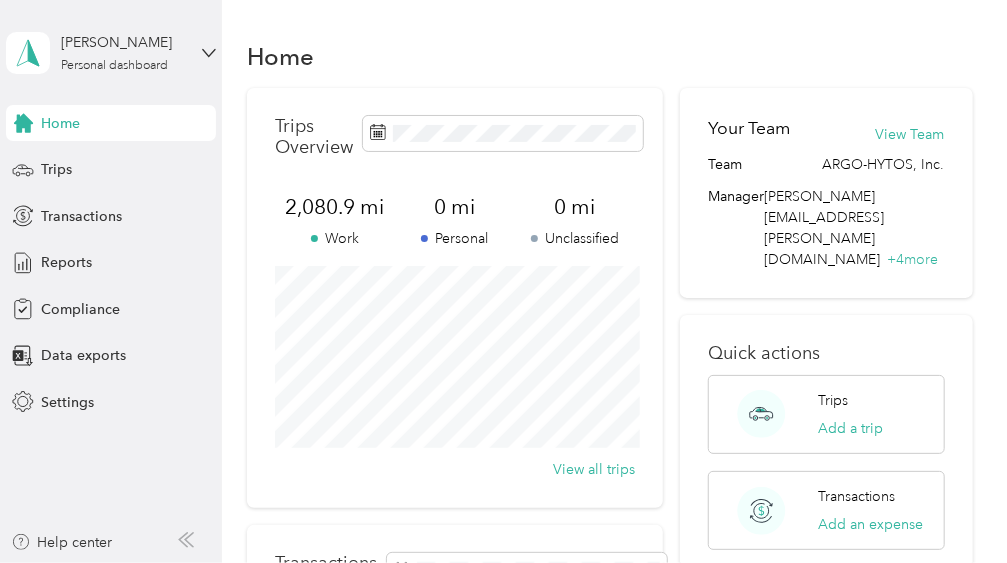 click on "Home Trips Overview 2,080.9   mi Work 0   mi Personal 0   mi Unclassified View all trips Transactions Overview $2,964.92 Expenses $0.00 Revenue View all transactions Your Team View Team Team ARGO-HYTOS, Inc. Manager [PERSON_NAME][EMAIL_ADDRESS][PERSON_NAME][DOMAIN_NAME] +  4  more Quick actions Trips Add a trip Transactions Add an expense Reports View reports" at bounding box center (609, 506) 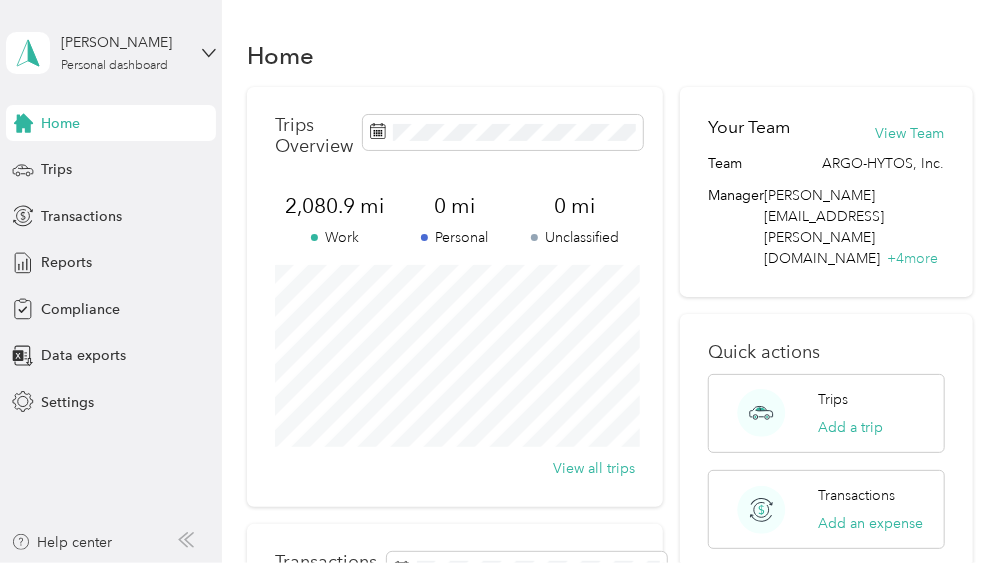 scroll, scrollTop: 0, scrollLeft: 0, axis: both 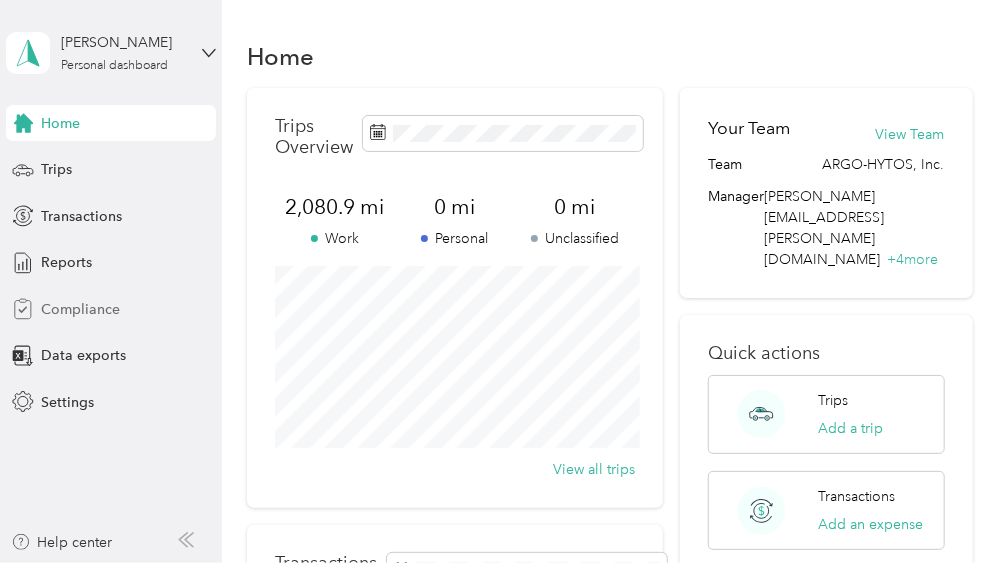 click on "Compliance" at bounding box center [80, 309] 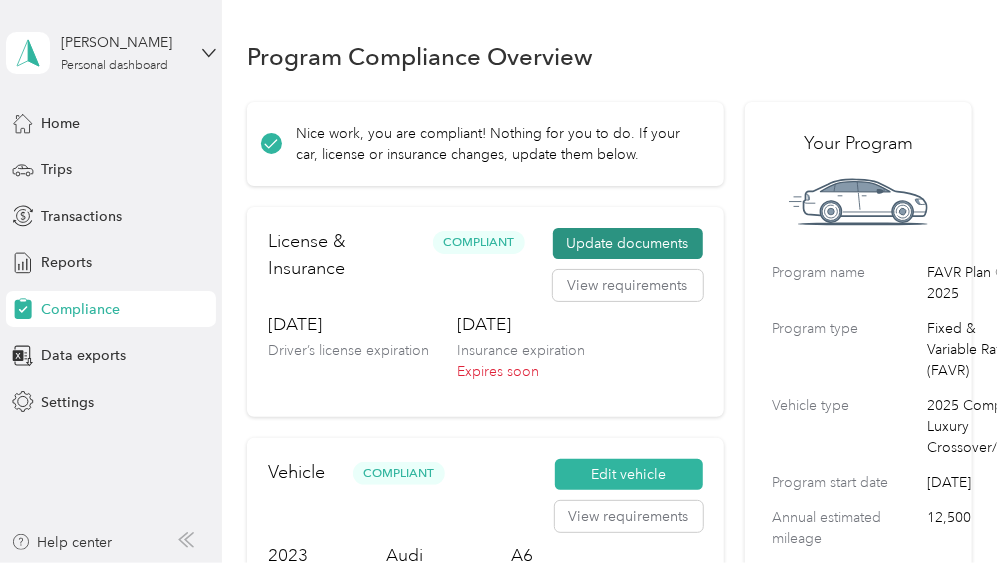 click on "Update documents" at bounding box center (628, 244) 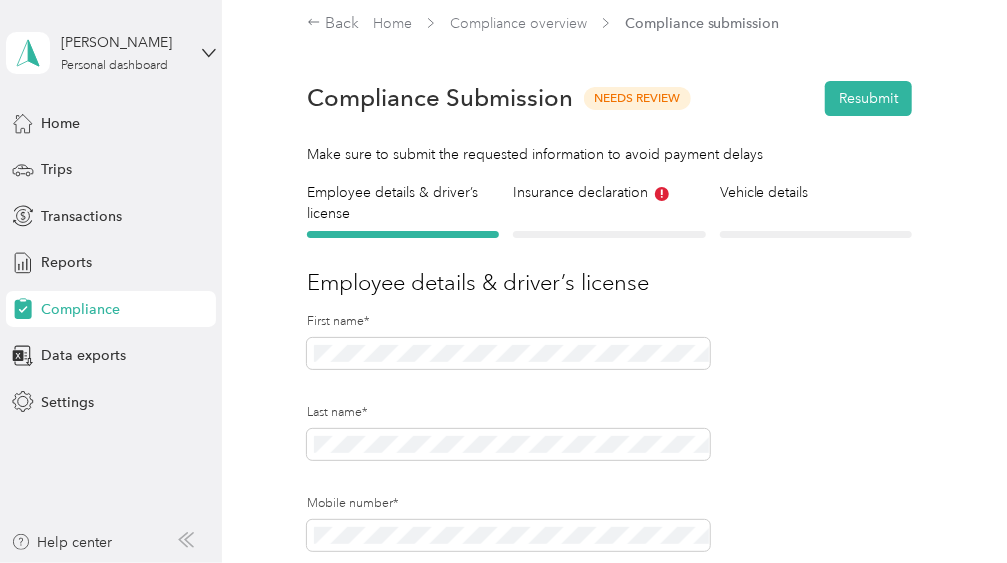 scroll, scrollTop: 0, scrollLeft: 0, axis: both 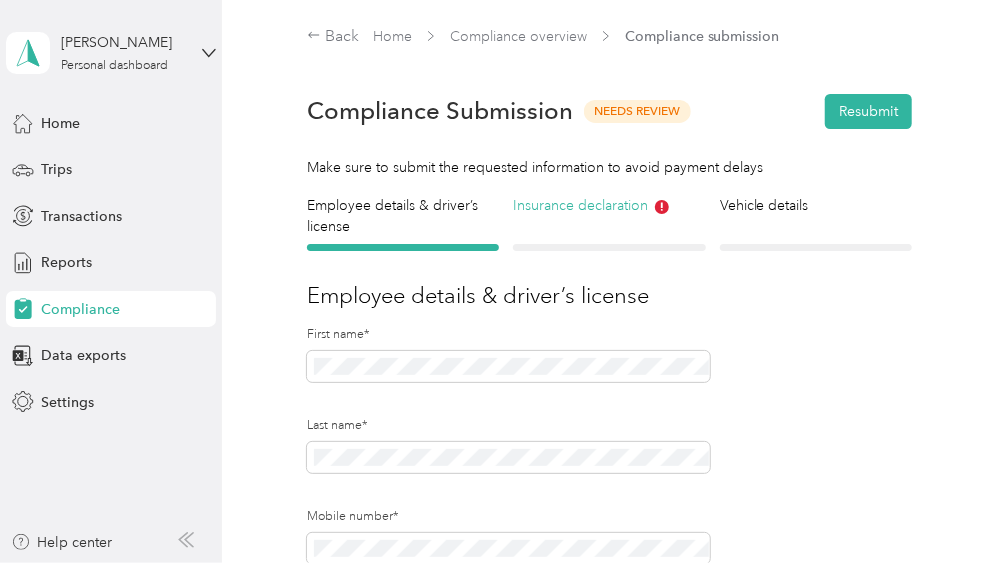 click on "Insurance declaration" at bounding box center [609, 205] 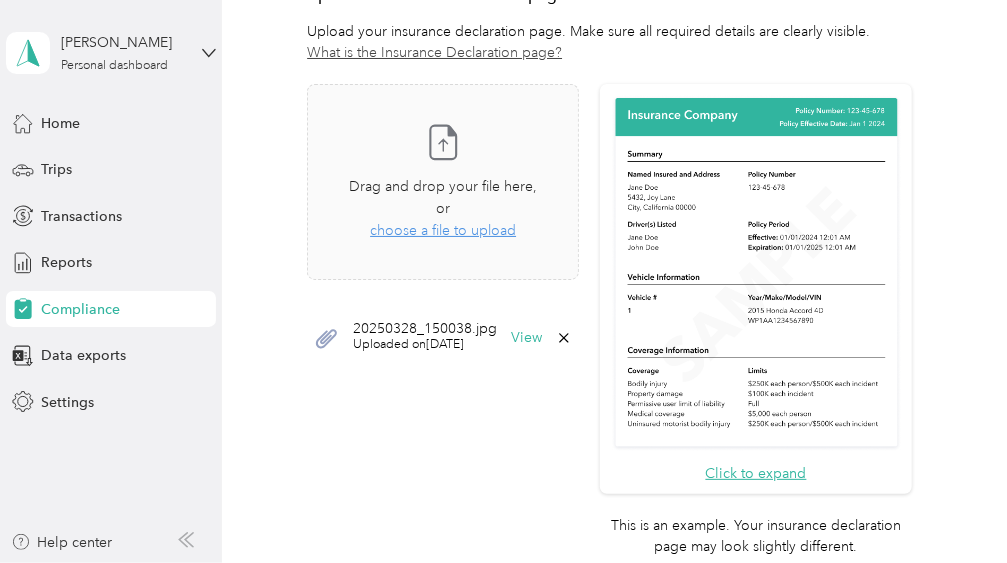 scroll, scrollTop: 594, scrollLeft: 0, axis: vertical 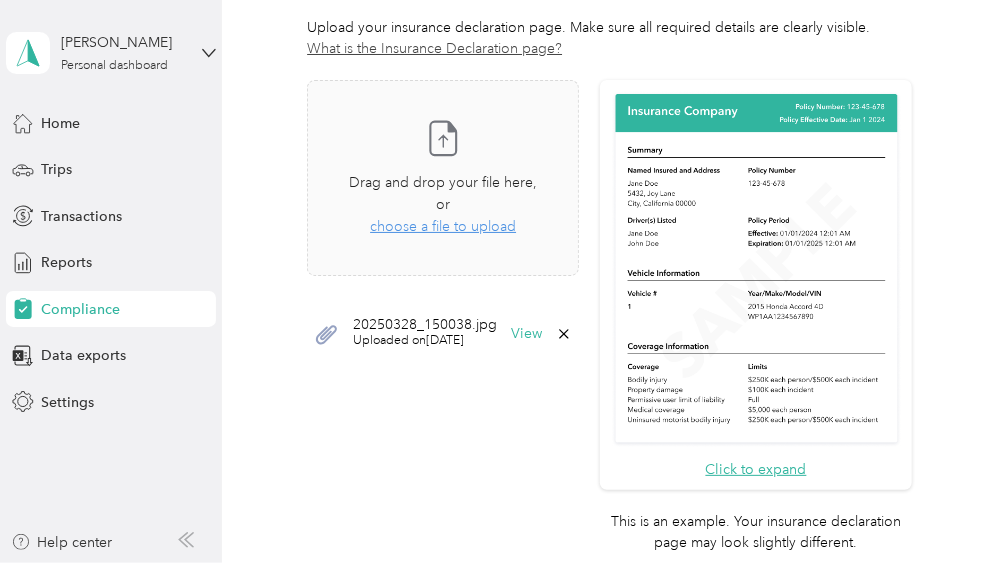 click on "Employee details & driver’s license License Insurance declaration Insurance Vehicle details Vehicle Insurance declaration Your Insurance Document is about to expire. Please upload a new photo to avoid payment delays. First name*   Last name*   Mobile number*   Upload Driver's License* Upload an image of the FRONT of your license. Ensure that all details are visible. Take a photo or choose a photo from your library Drag and drop your file here, or choose a file to upload 20250328_144646.jpg Uploaded on  [DATE] View To update your vehicle, complete these steps: 1. Upload new insurance declaration page 2. Update vehicle details 3. Press Submit! Upload Insurance Declaration page* Upload your insurance declaration page. Make sure all required details are clearly visible.   What is the Insurance Declaration page? Click to expand This is an example. Your insurance declaration page may look slightly different. Take a photo or choose a photo from your library Drag and drop your file here, or 20250328_150038.jpg" at bounding box center (610, 115) 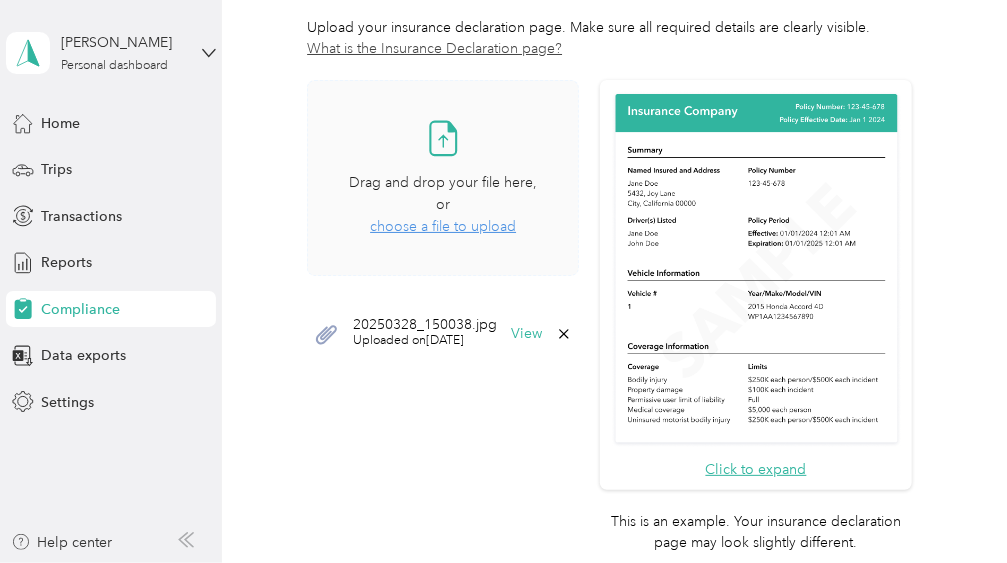 click on "choose a file to upload" at bounding box center [443, 226] 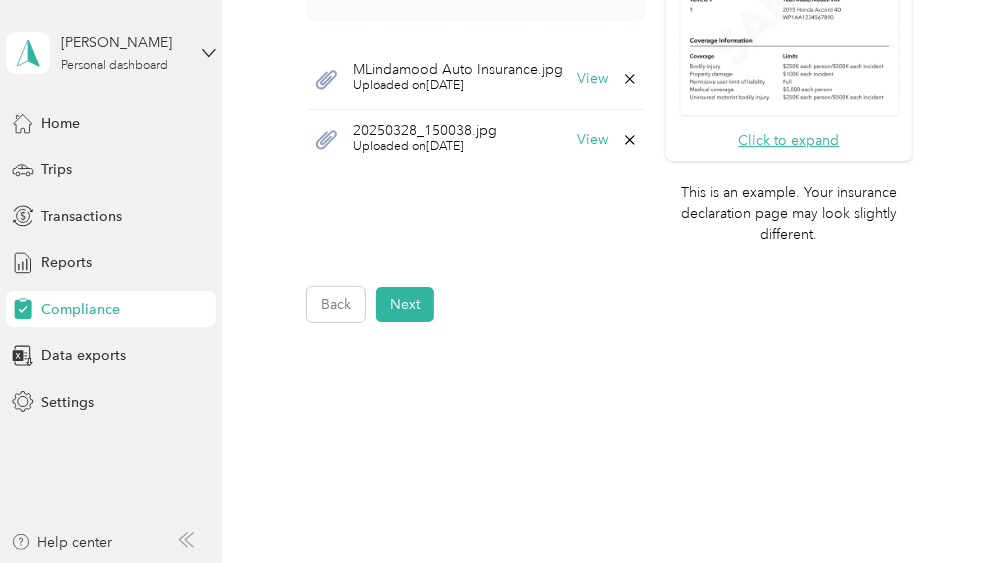 scroll, scrollTop: 845, scrollLeft: 0, axis: vertical 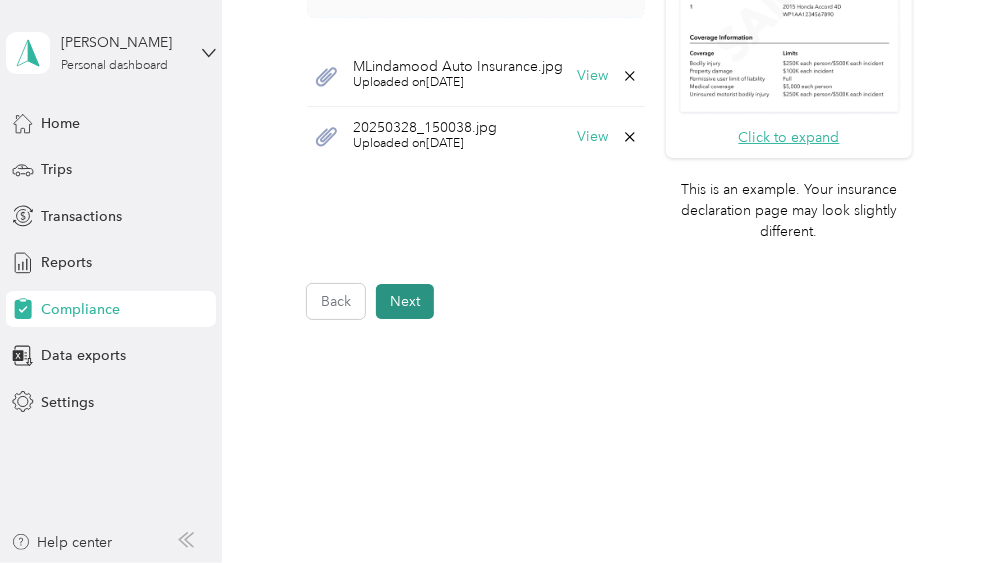 click on "Next" at bounding box center (405, 301) 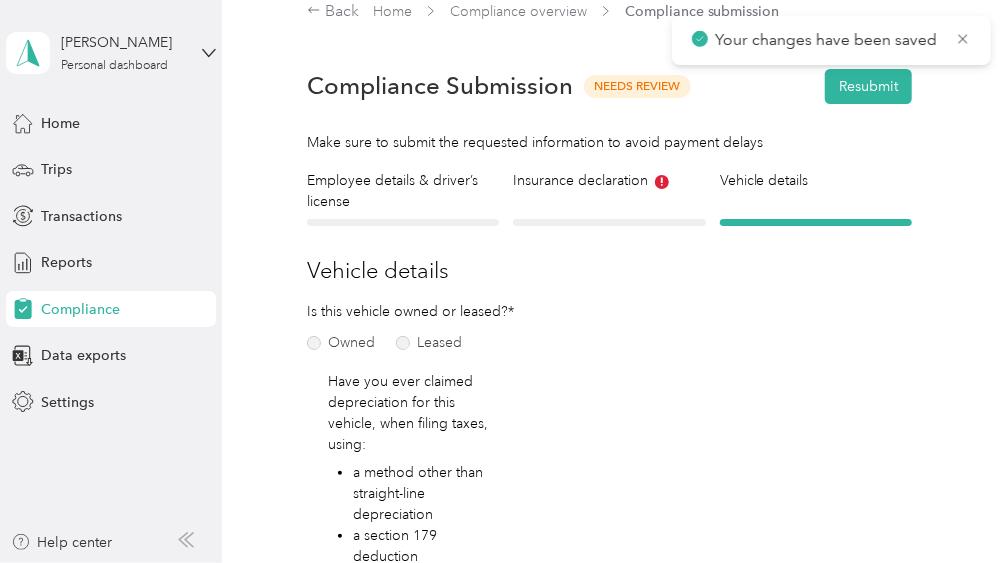 scroll, scrollTop: 25, scrollLeft: 0, axis: vertical 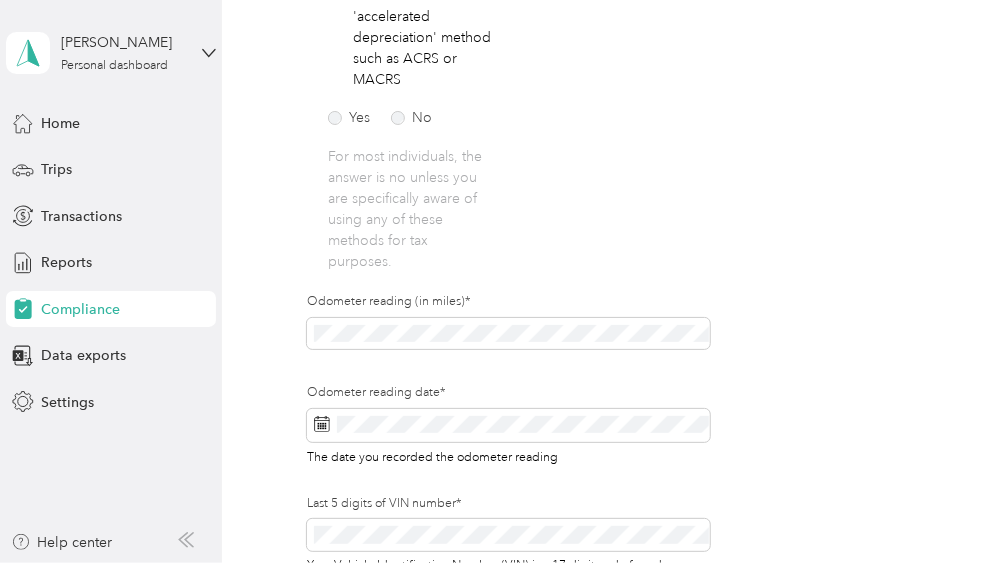 click on "Odometer reading (in miles)*" at bounding box center [508, 302] 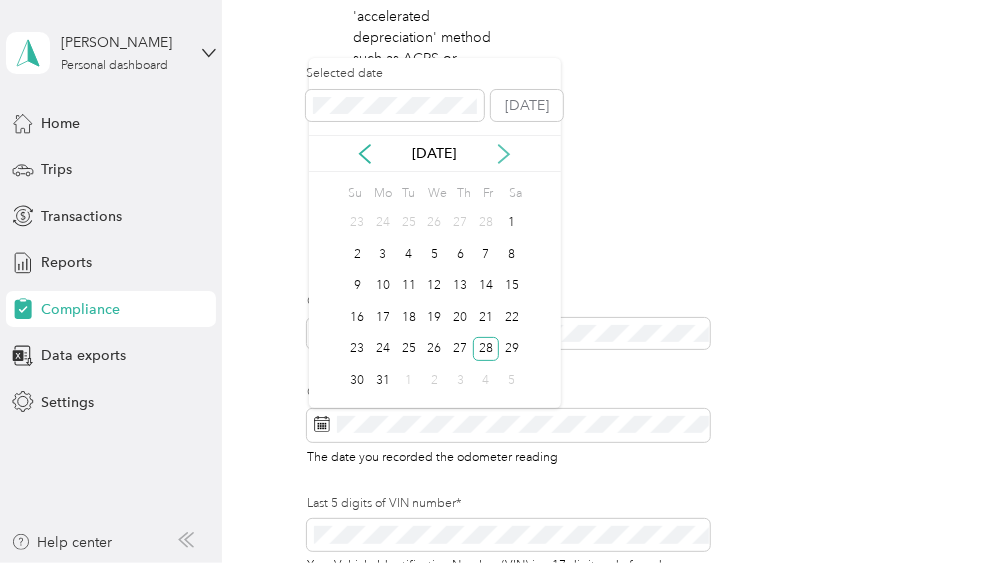 click 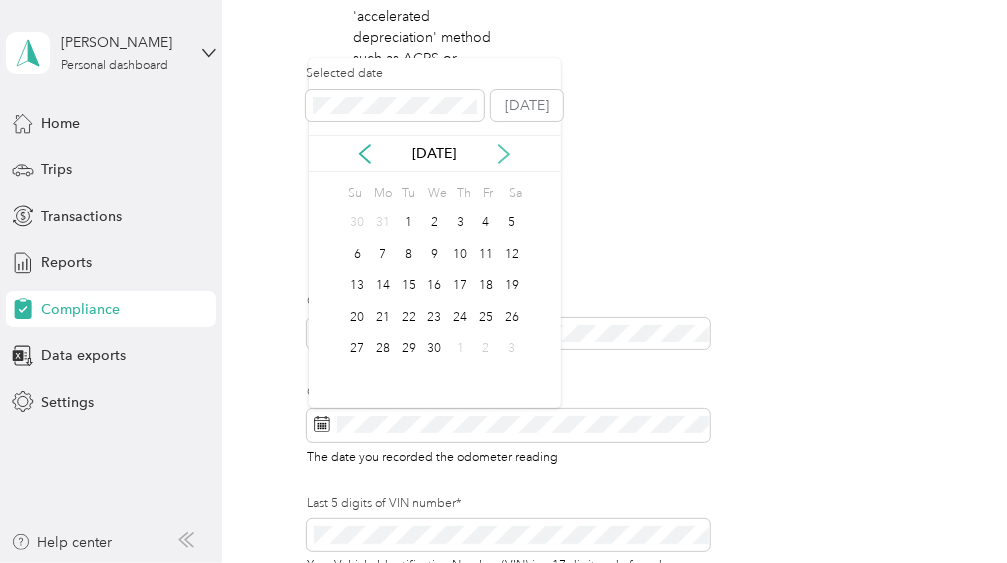 click 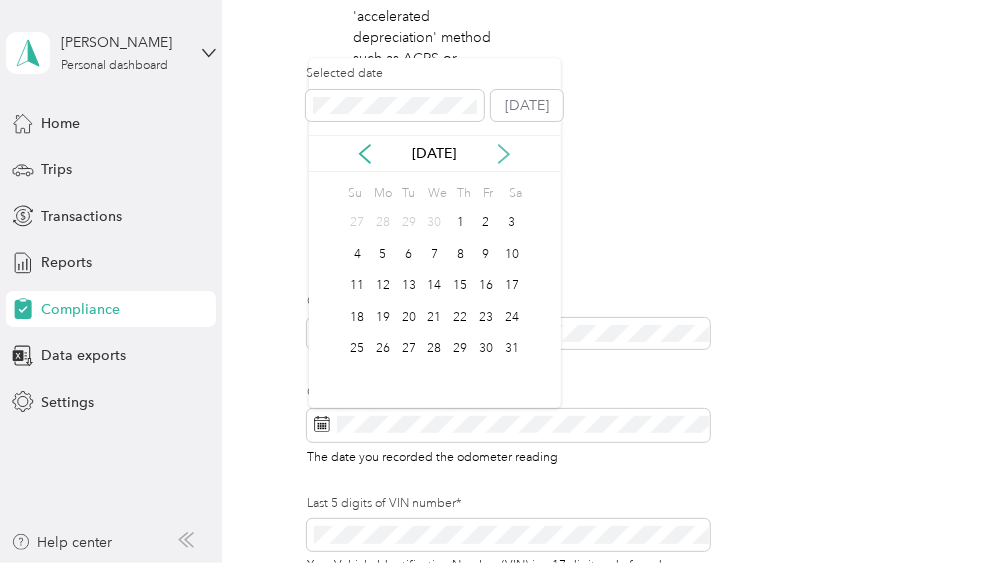 click 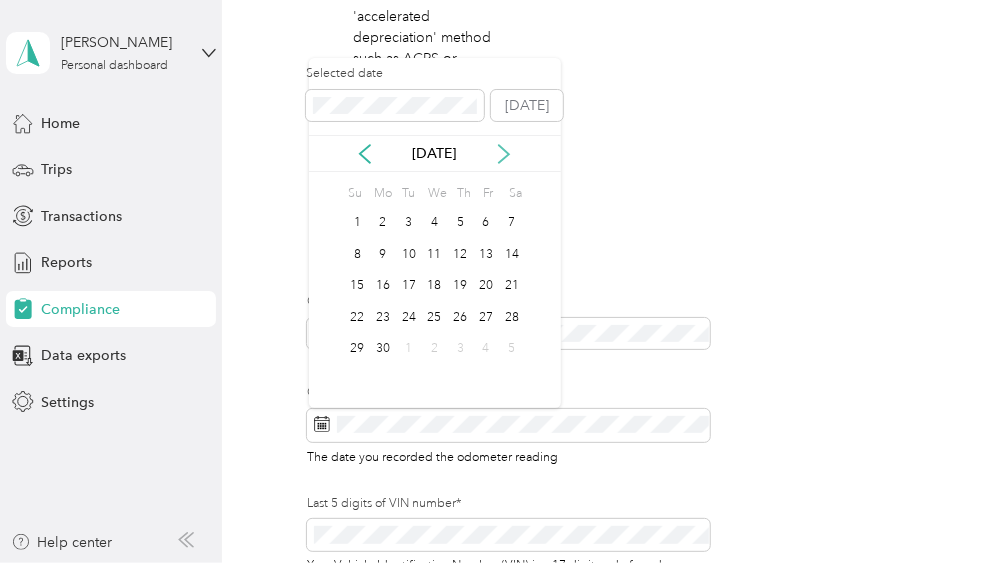 click 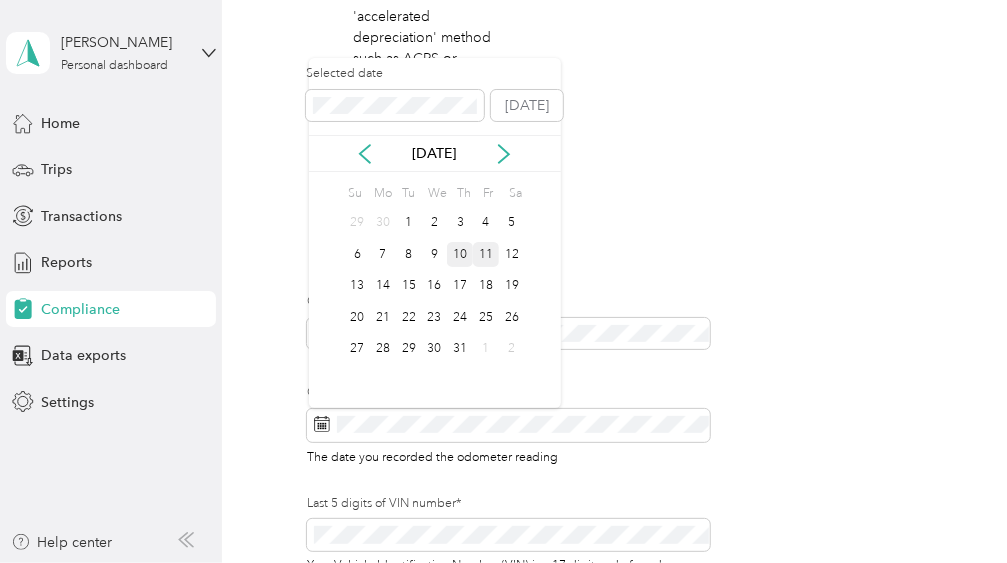 click on "10" at bounding box center [460, 254] 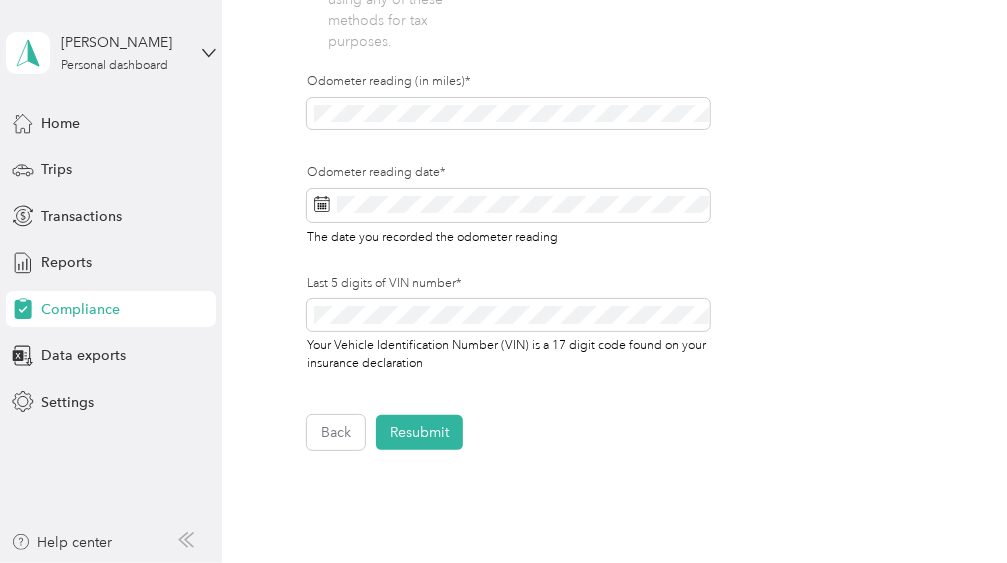 scroll, scrollTop: 903, scrollLeft: 0, axis: vertical 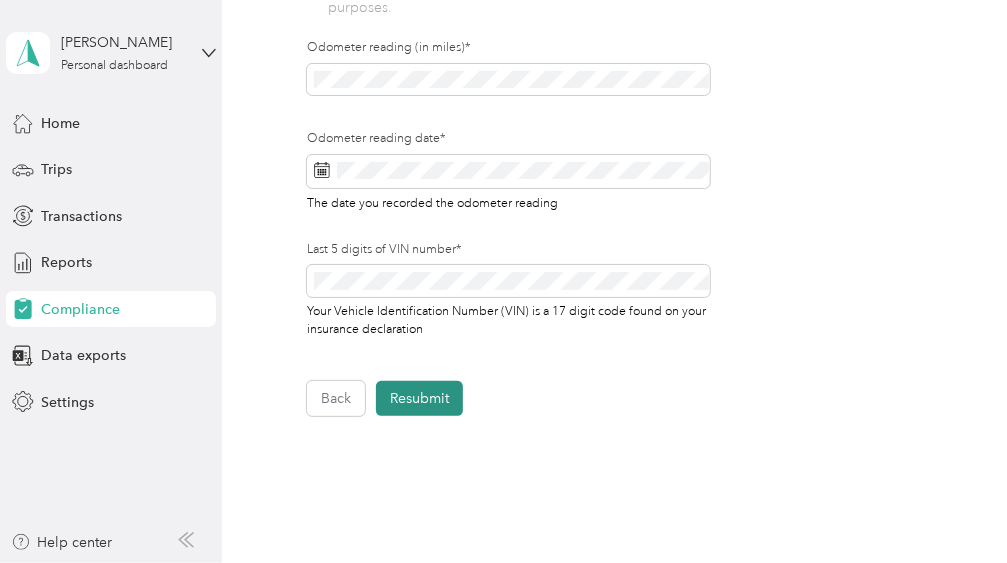 click on "Resubmit" at bounding box center (419, 398) 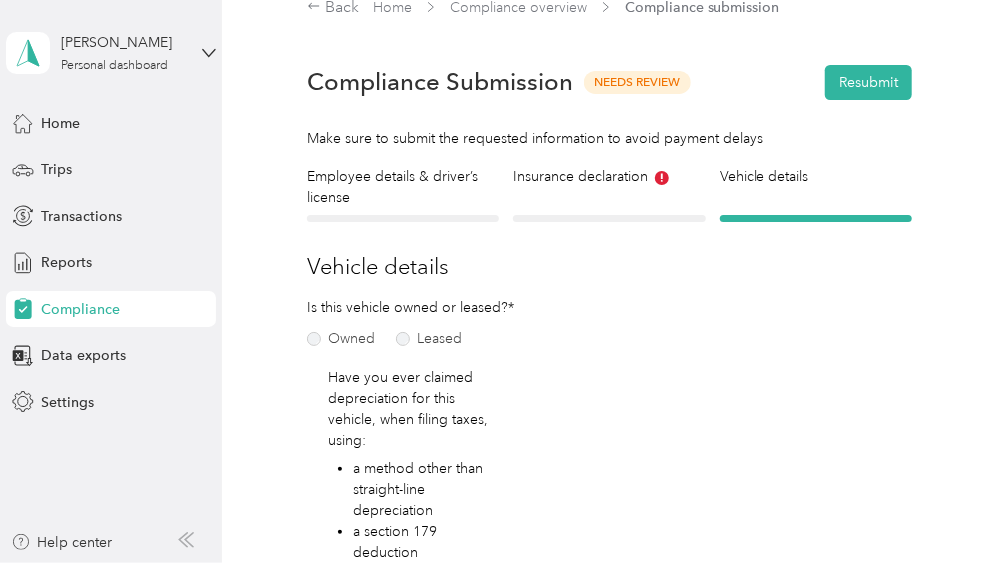 scroll, scrollTop: 25, scrollLeft: 0, axis: vertical 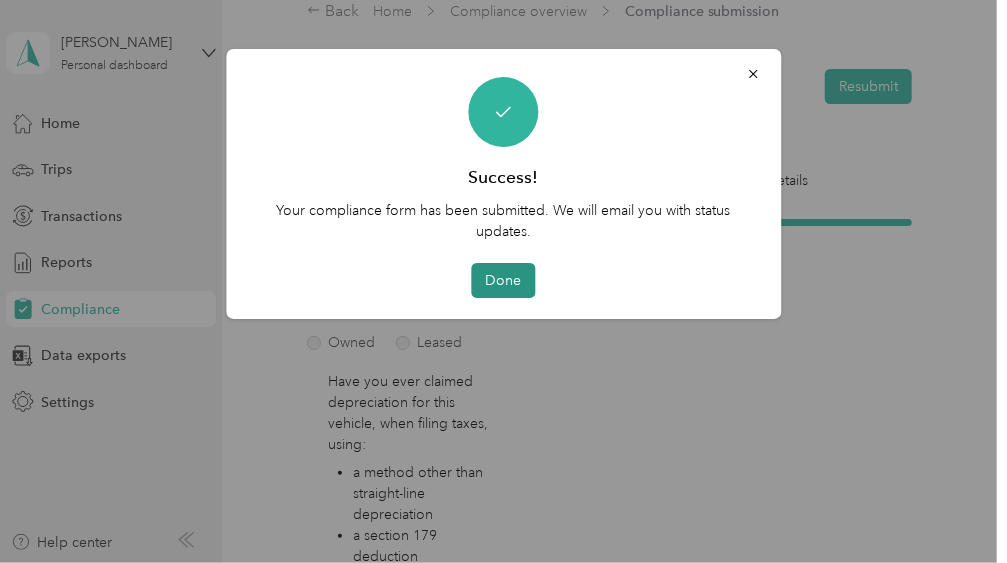 click on "Done" at bounding box center [504, 280] 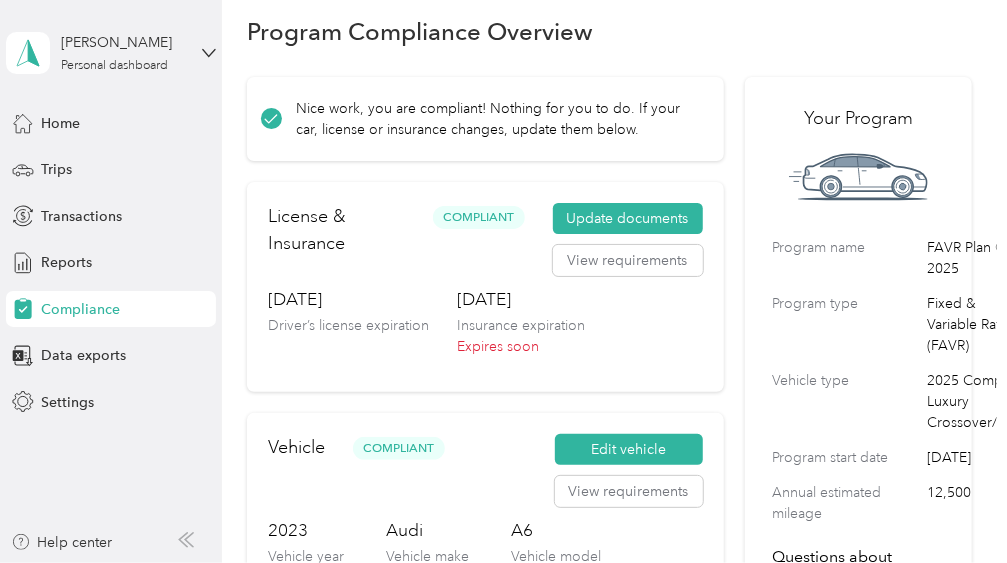 scroll, scrollTop: 25, scrollLeft: 0, axis: vertical 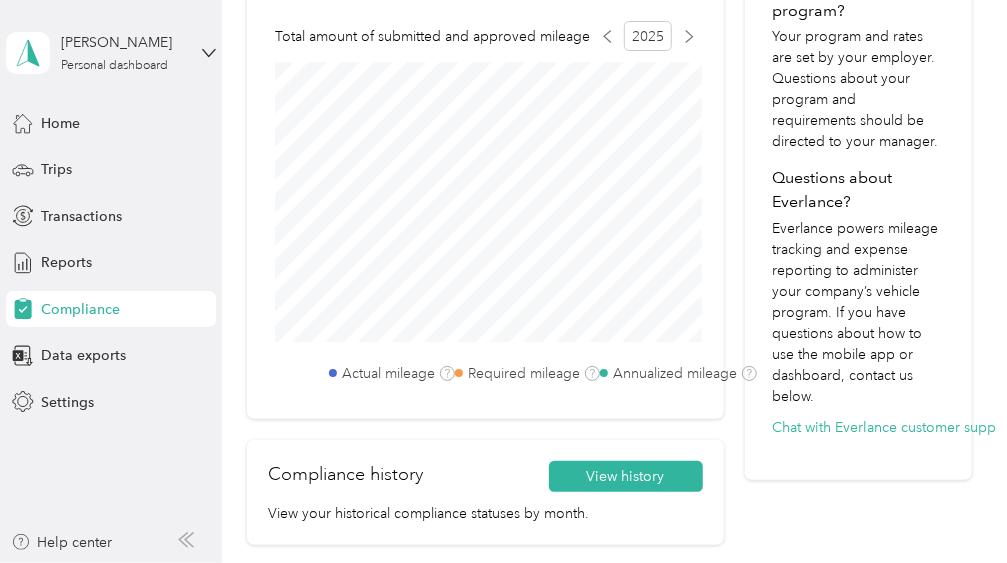 click on "Program Compliance Overview Your compliance submission is processing. Our team will review within 48 hours and notify you of your compliance status via email. No action is needed. Edit compliance License & Insurance Pending Review Update compliance View requirements Processing Driver’s license expiration Processing Insurance expiration Update compliance View requirements Vehicle Pending Review Update compliance View requirements Processing Vehicle year Processing Vehicle make Processing Vehicle model Update compliance View requirements Mileage MEET REQUIREMENTS View requirements Total amount of submitted and approved mileage 2025 Actual mileage Required mileage Annualized mileage Compliance history View history View your historical compliance statuses by month. View history Your Program Program name FAVR Plan C 2025 Program type Fixed & Variable Rate (FAVR) Vehicle type 2025 Compact Luxury Crossover/SUV Program start date [DATE] Annual estimated mileage 12,500 Questions about compliance?" at bounding box center (609, -105) 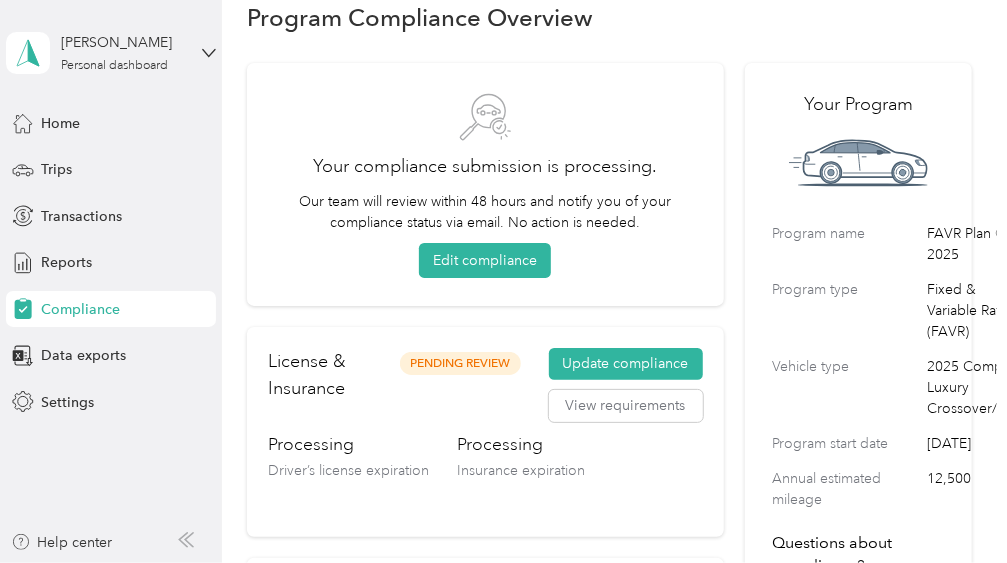 scroll, scrollTop: 0, scrollLeft: 0, axis: both 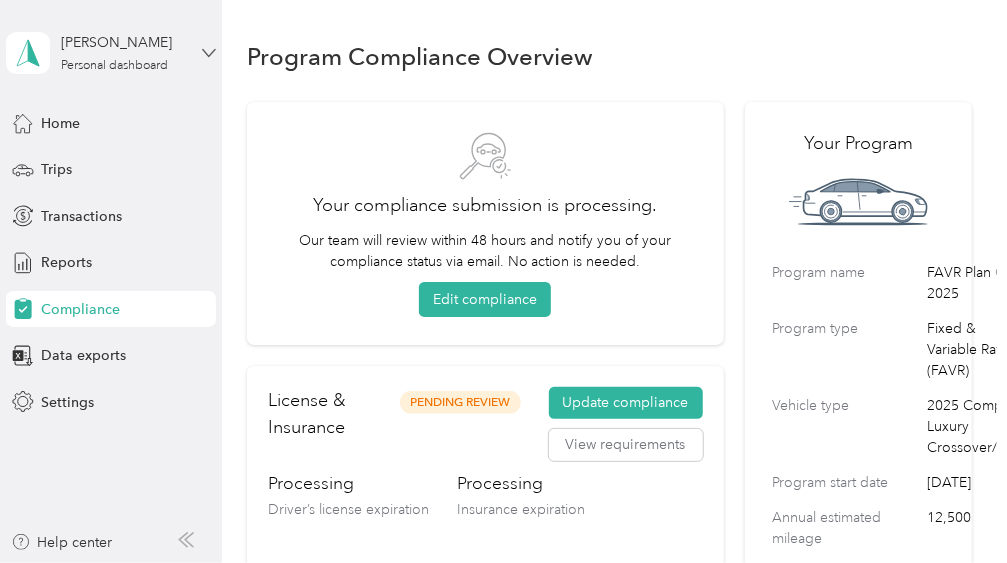 click 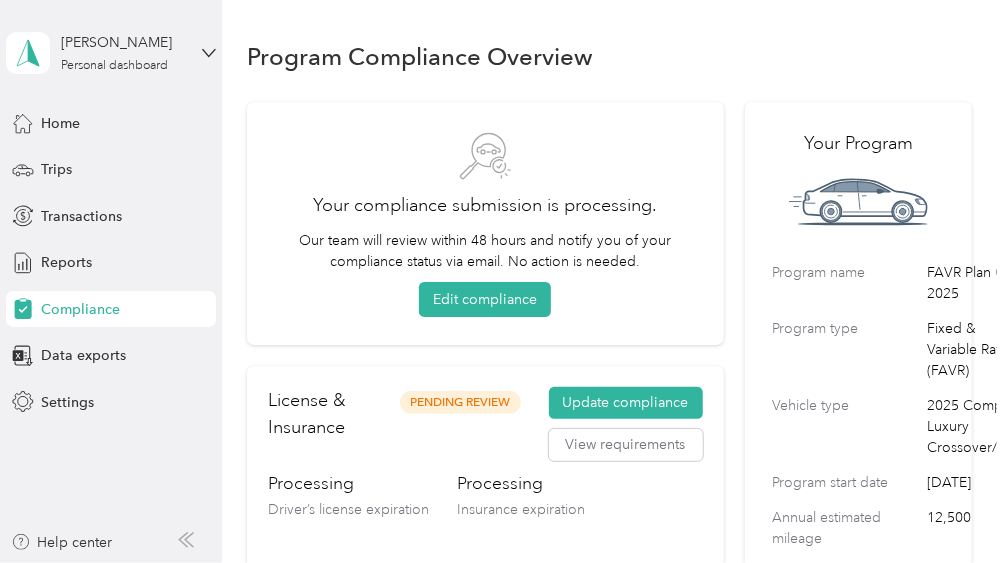 click on "Log out" at bounding box center (62, 164) 